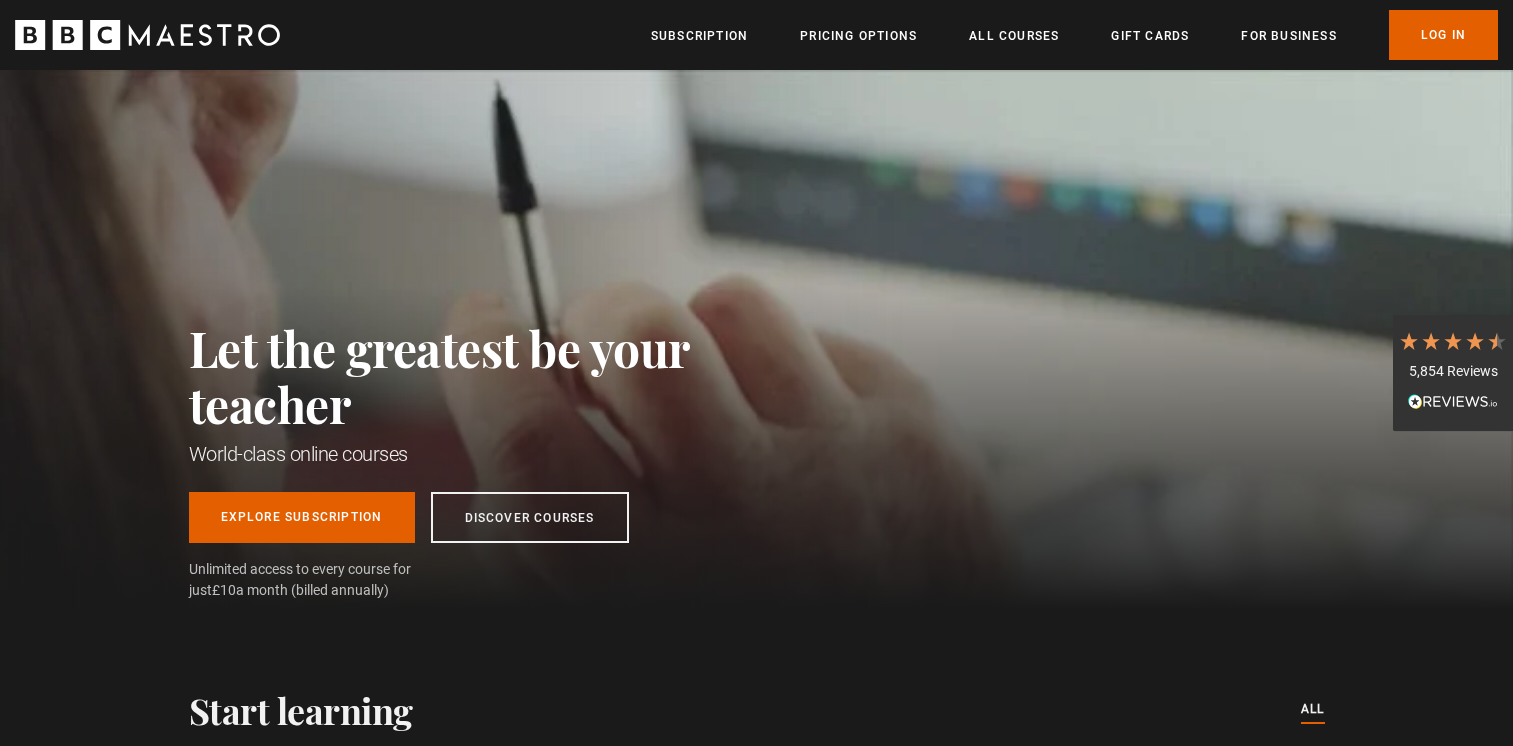 scroll, scrollTop: 0, scrollLeft: 0, axis: both 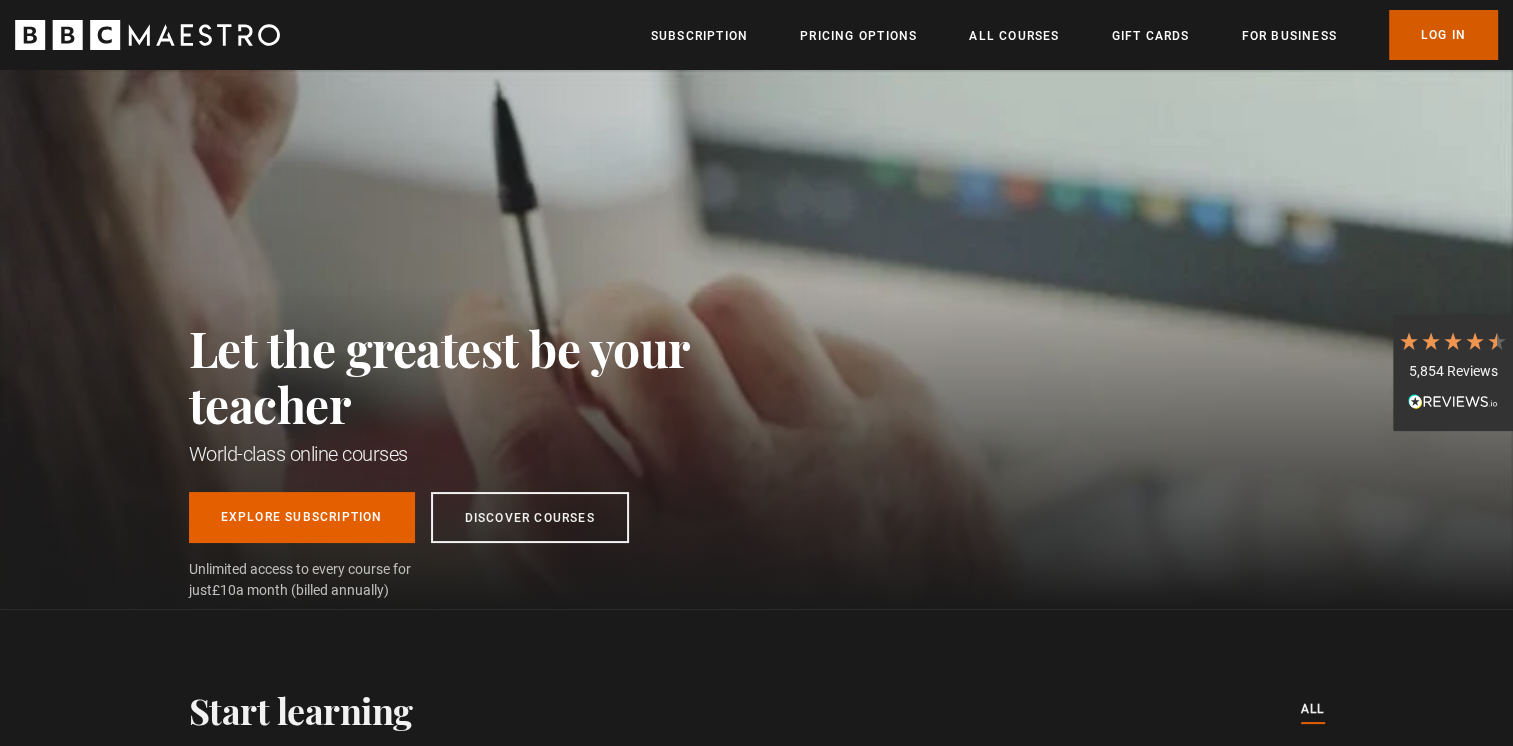 click on "Log In" at bounding box center (1443, 35) 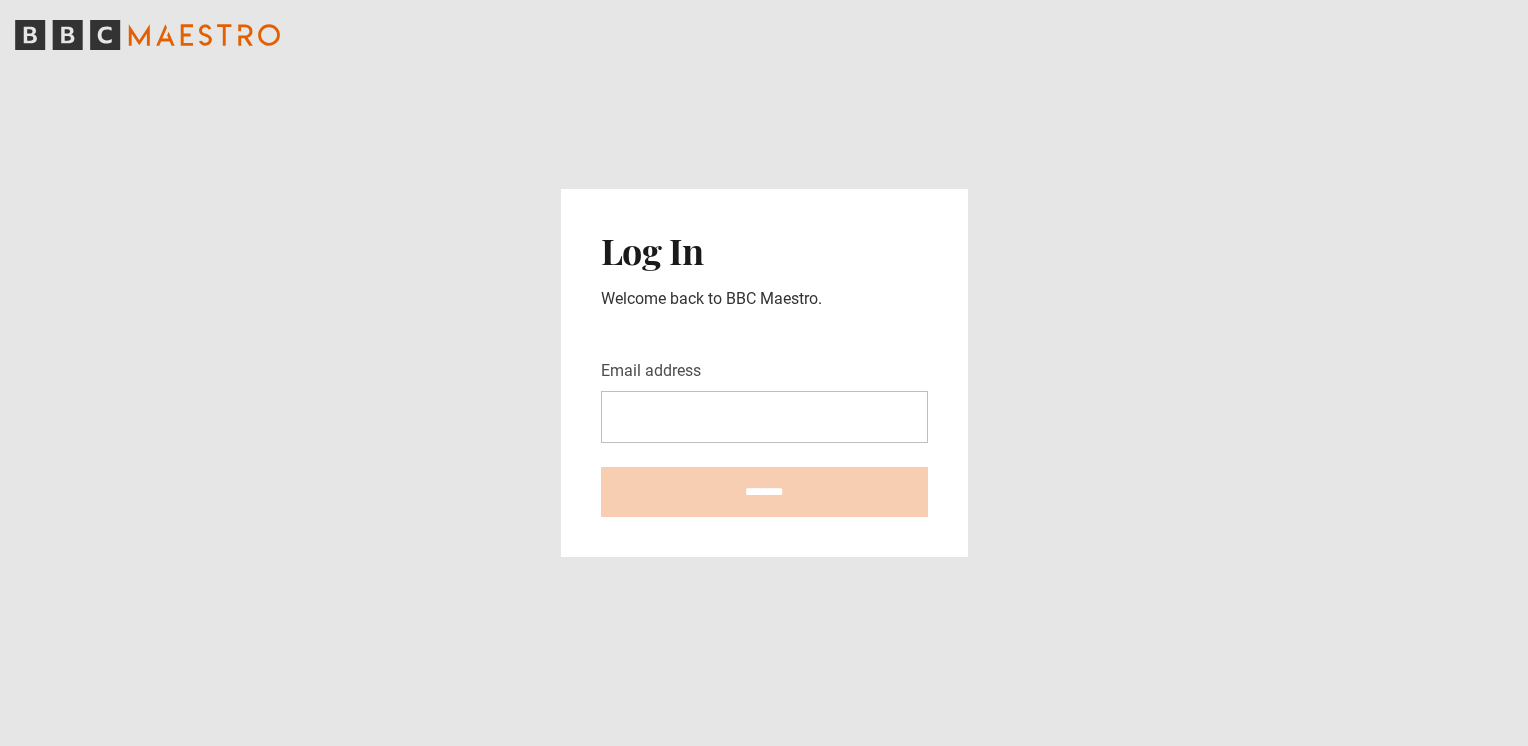 scroll, scrollTop: 0, scrollLeft: 0, axis: both 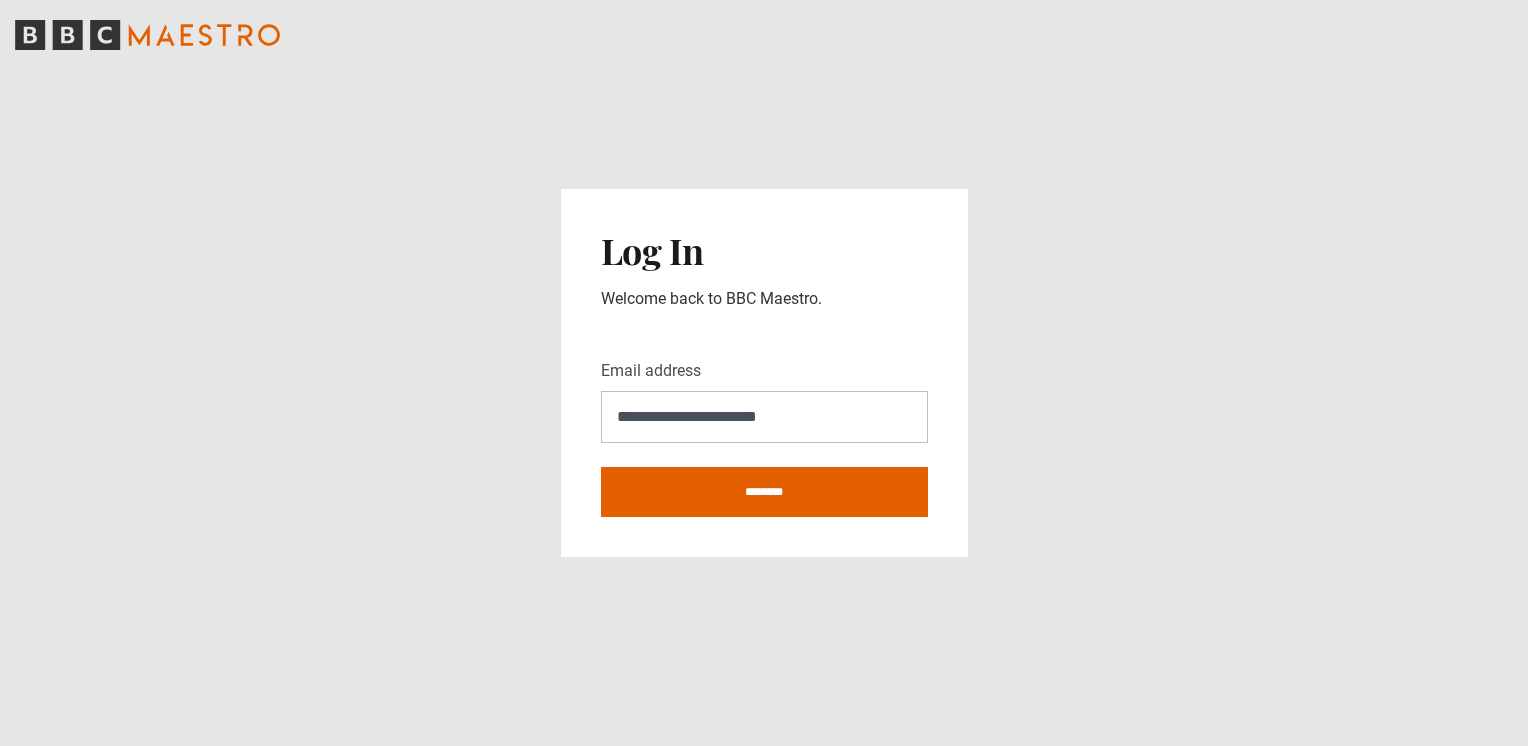 type on "**********" 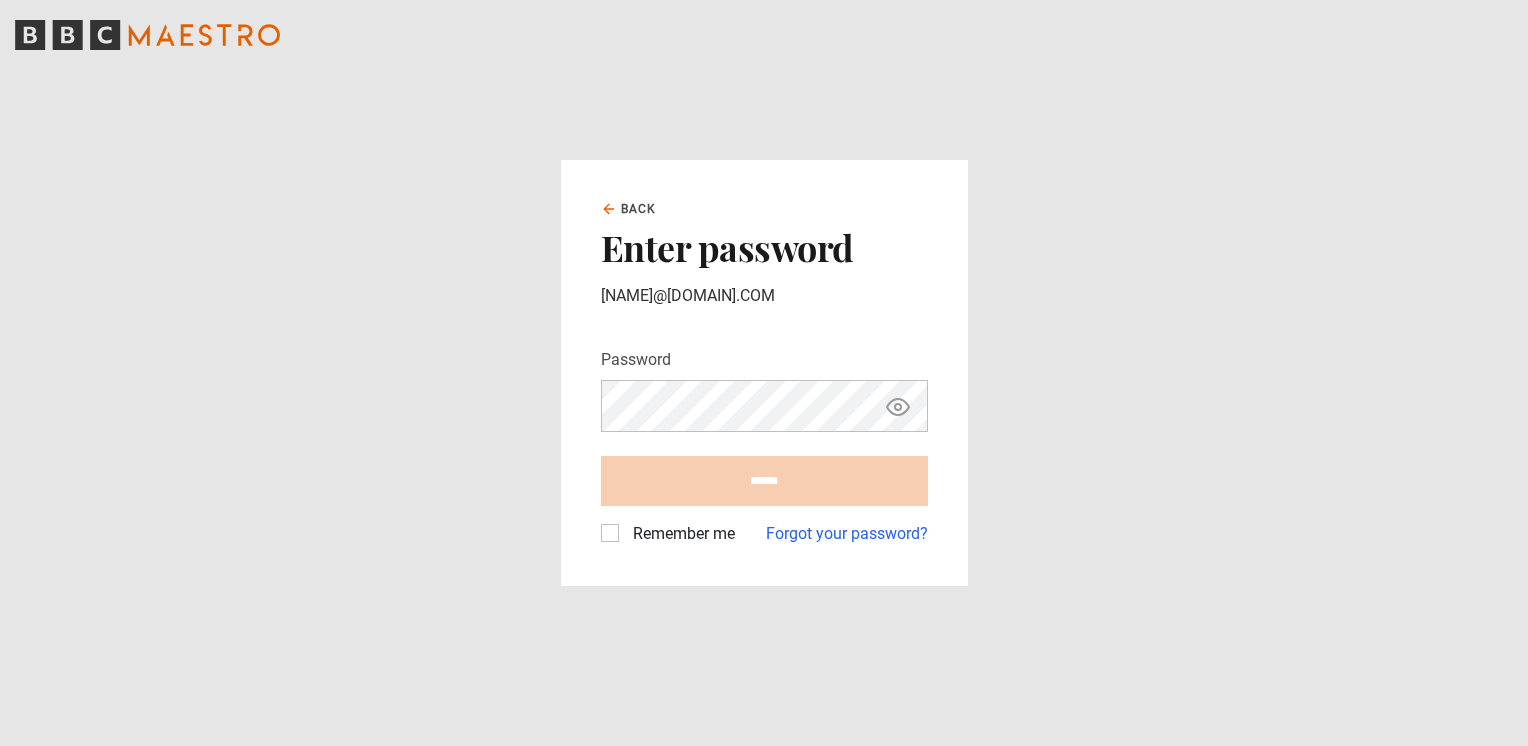 scroll, scrollTop: 0, scrollLeft: 0, axis: both 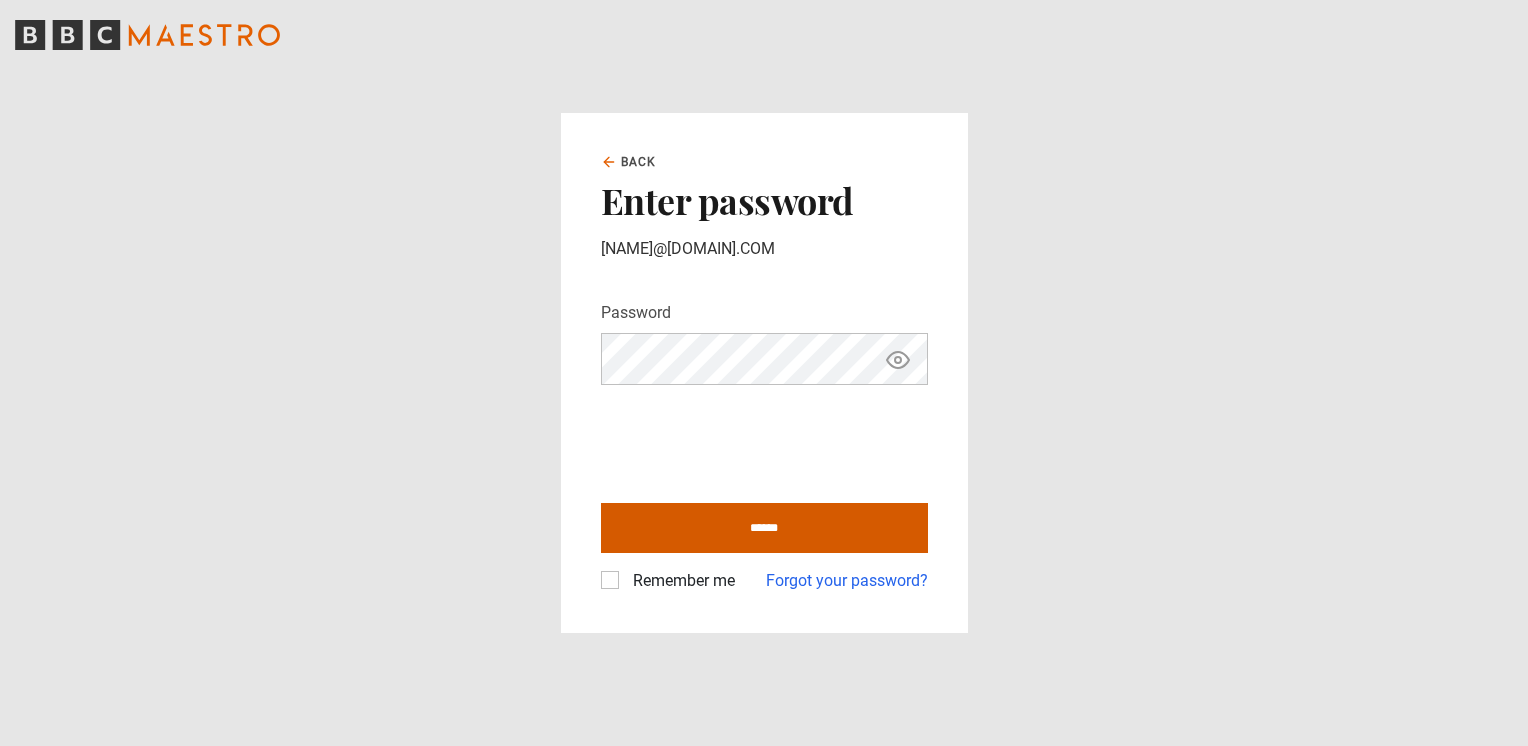 click on "******" at bounding box center [764, 528] 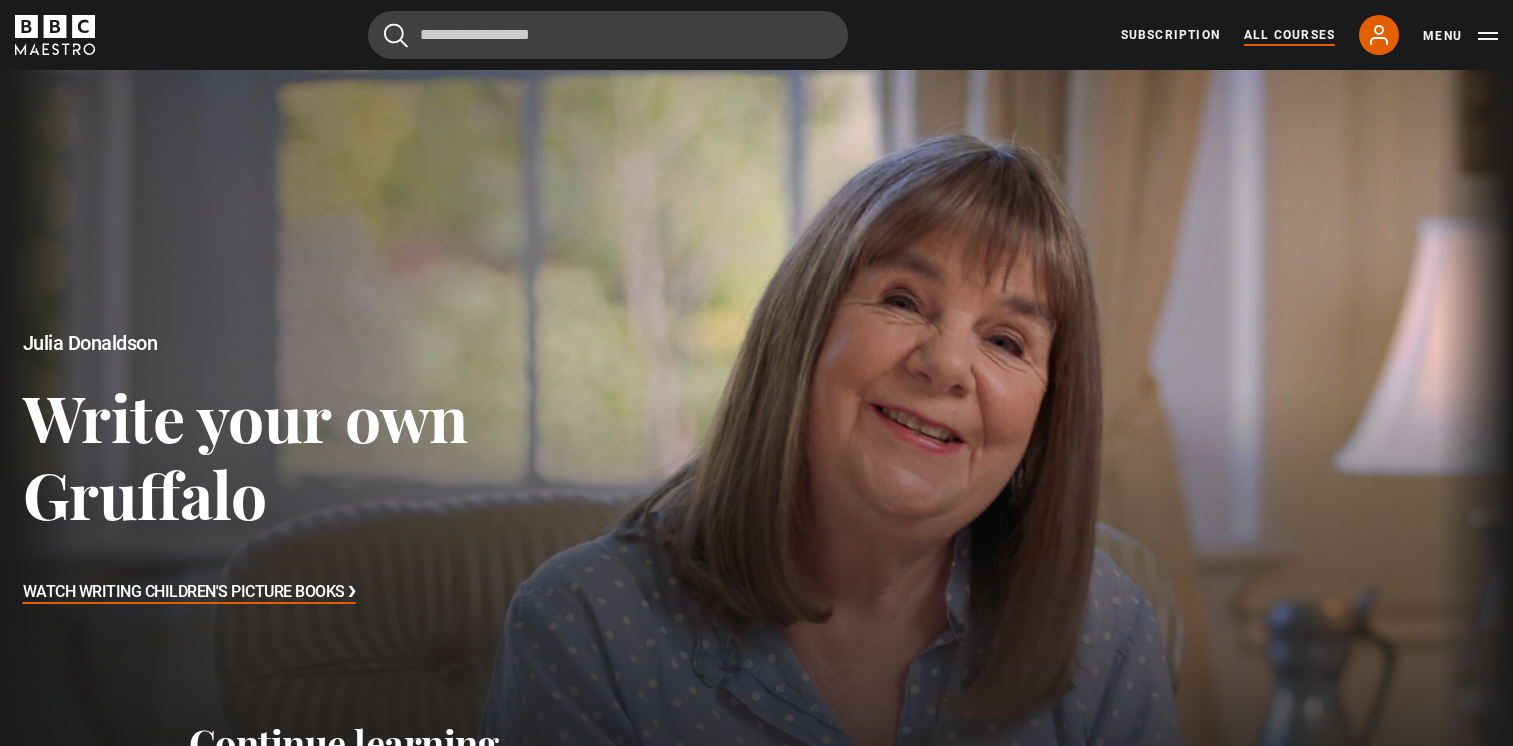 scroll, scrollTop: 0, scrollLeft: 0, axis: both 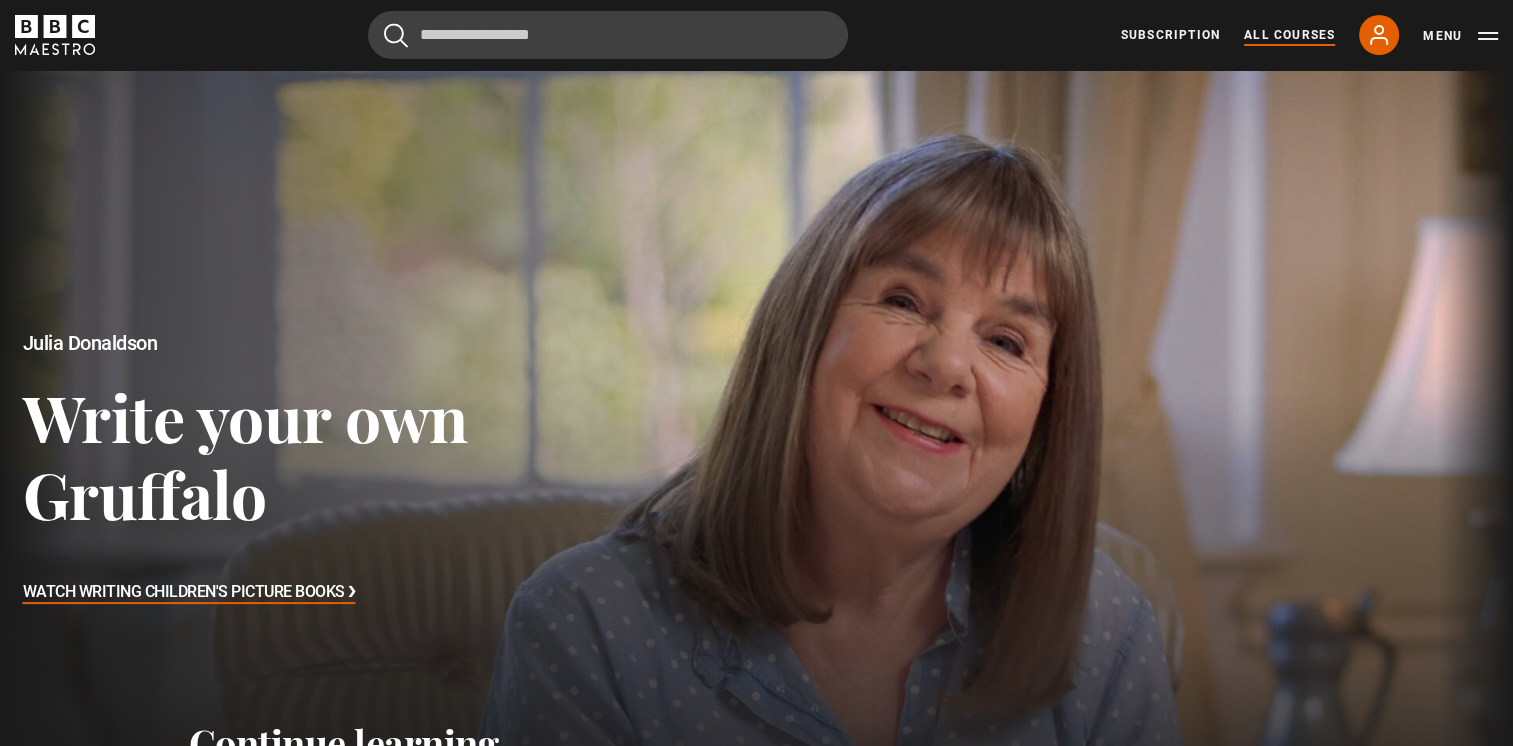click on "All Courses" at bounding box center [1289, 35] 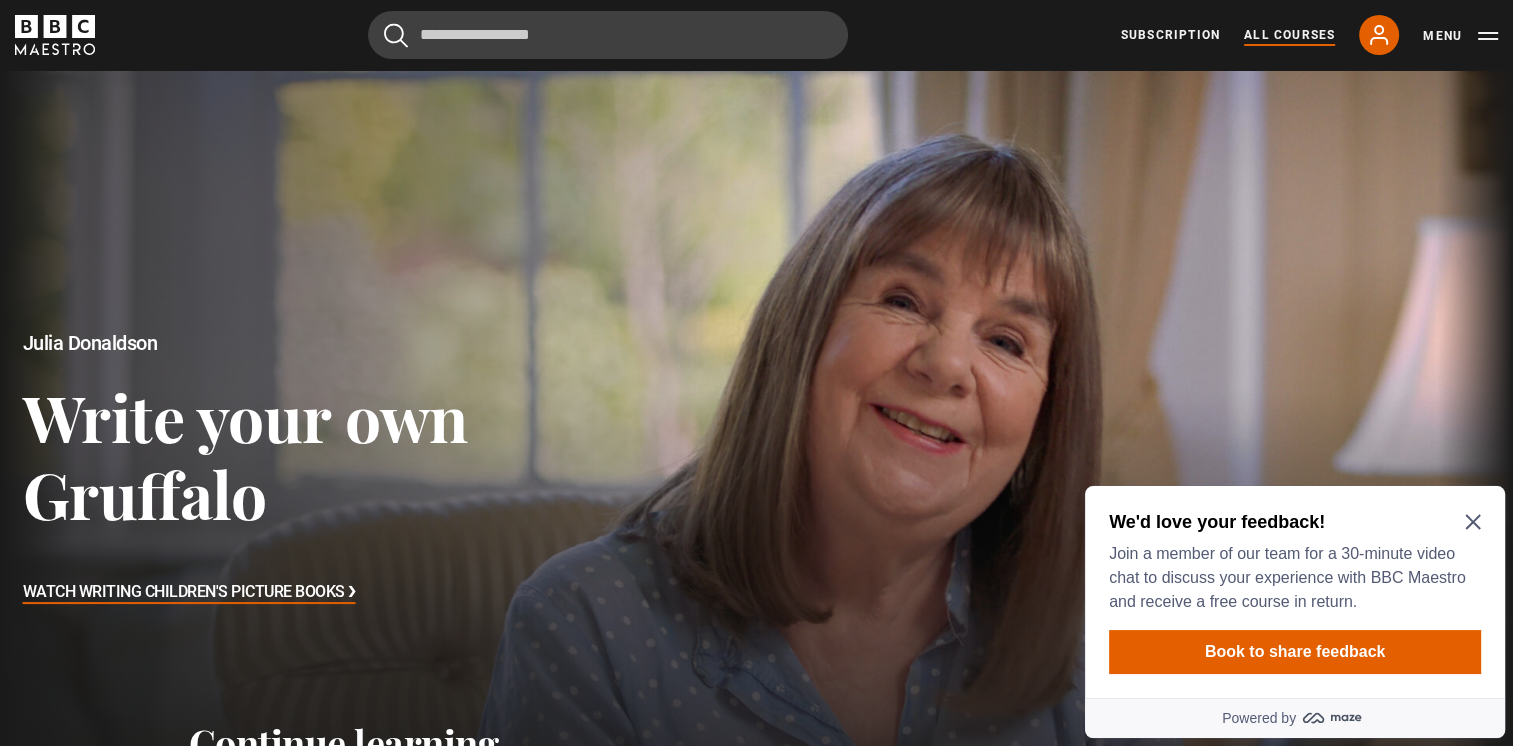 scroll, scrollTop: 0, scrollLeft: 0, axis: both 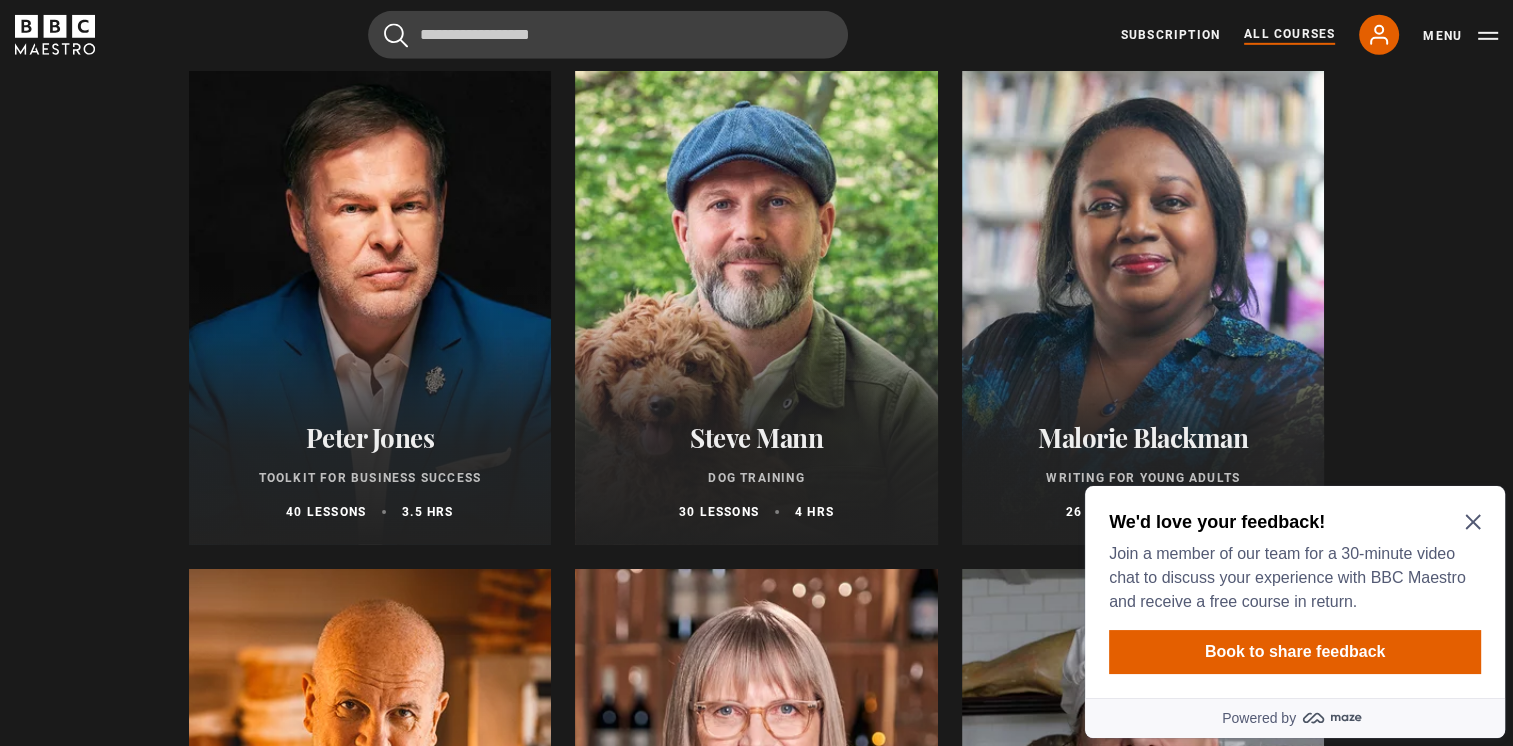 click at bounding box center [756, 305] 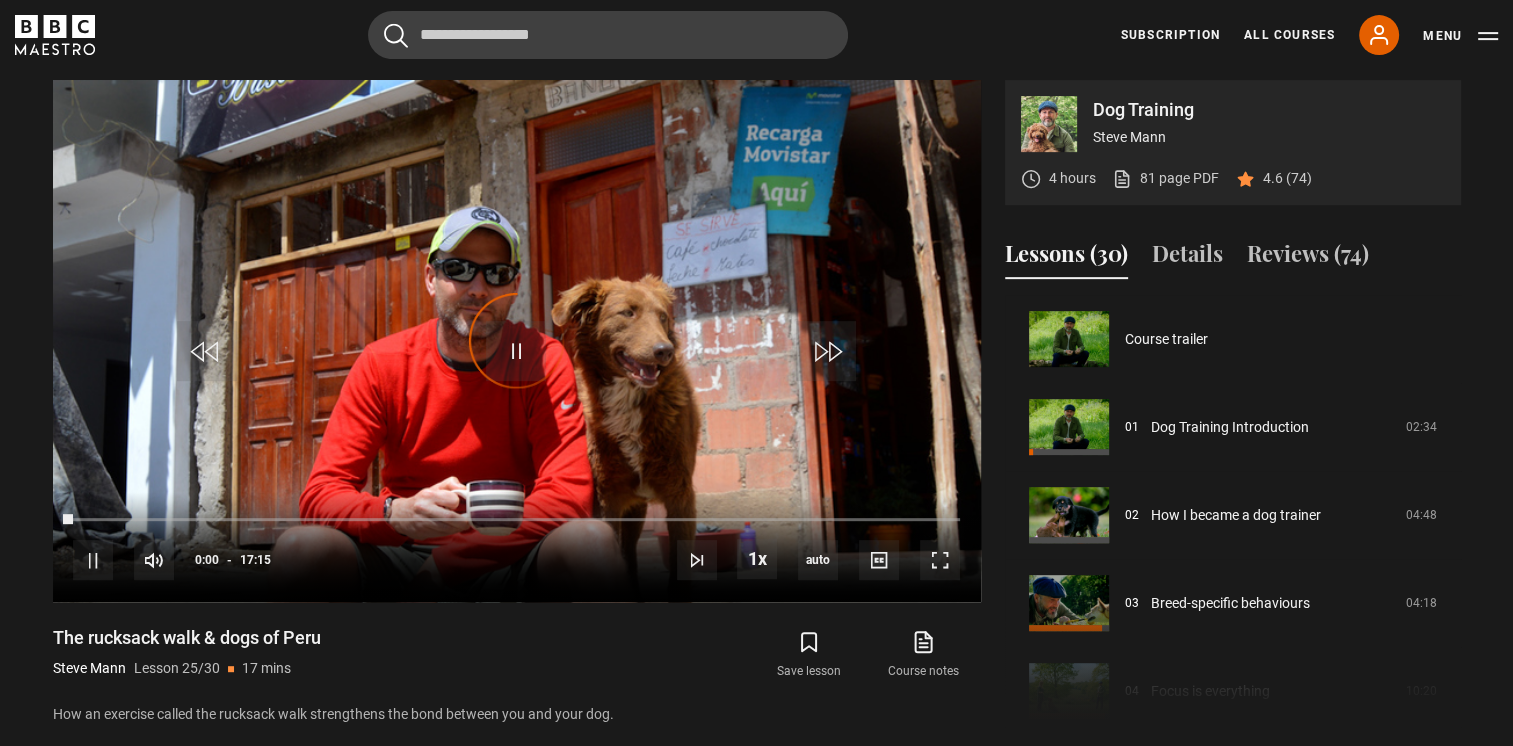 scroll, scrollTop: 804, scrollLeft: 0, axis: vertical 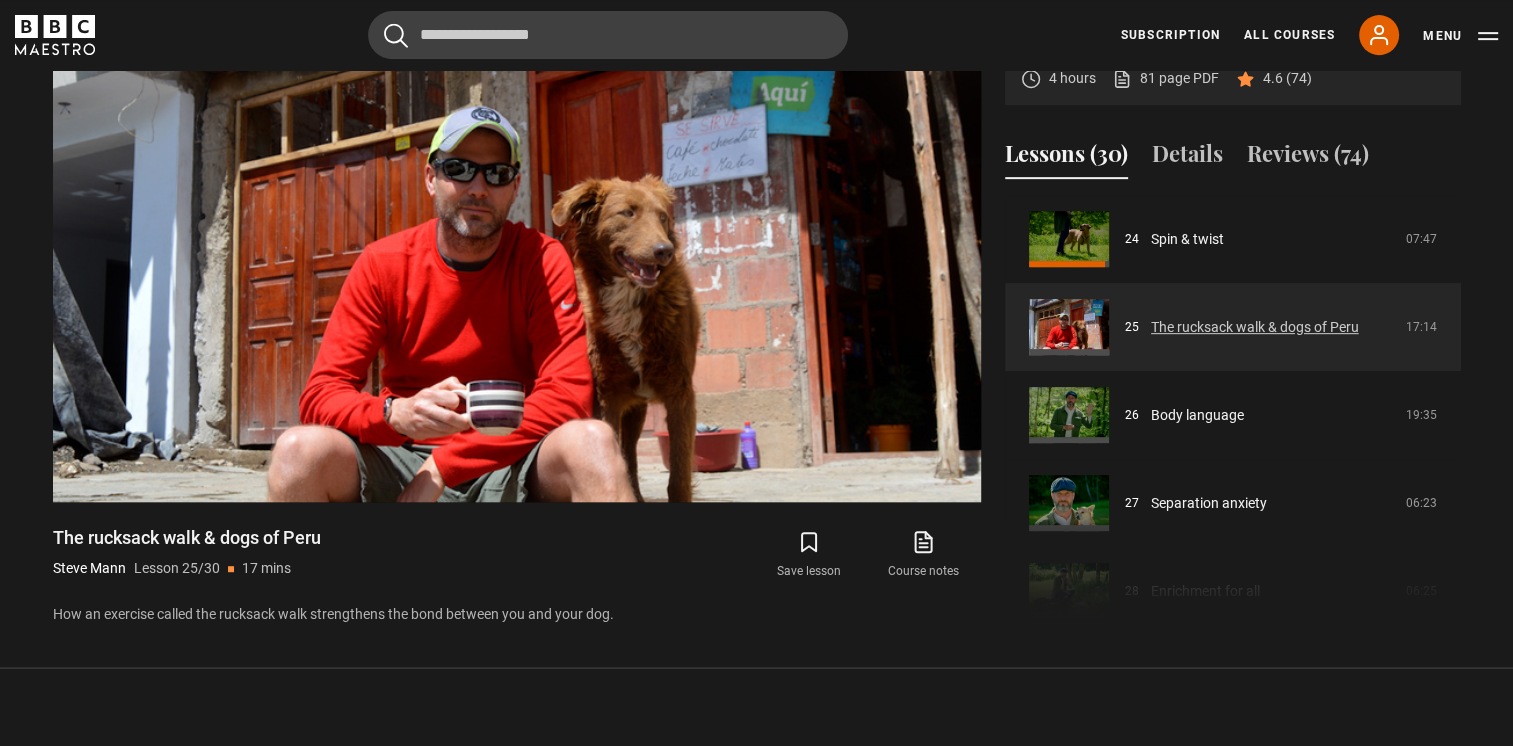 click on "The rucksack walk & dogs of Peru" at bounding box center [1255, 327] 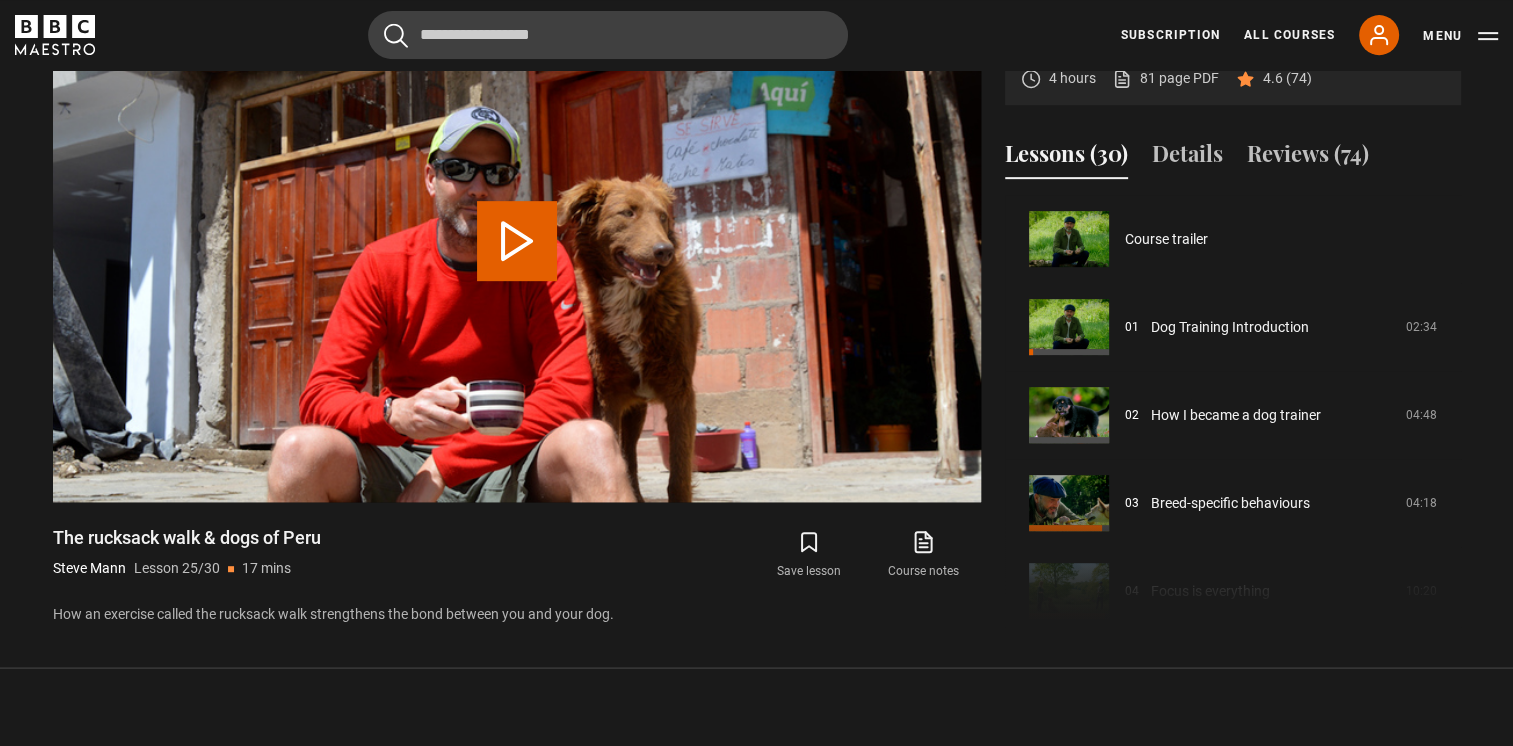 scroll, scrollTop: 804, scrollLeft: 0, axis: vertical 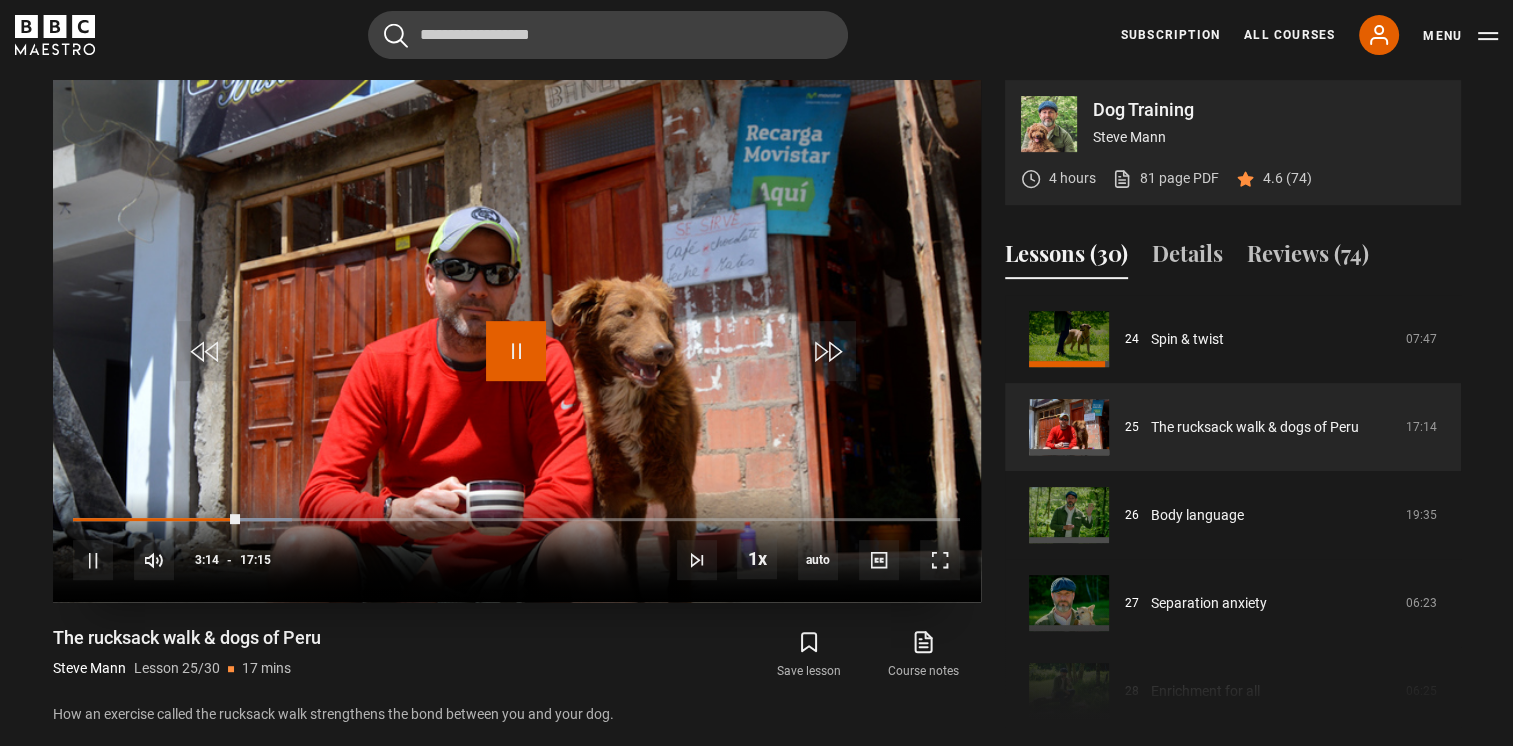 click at bounding box center [516, 351] 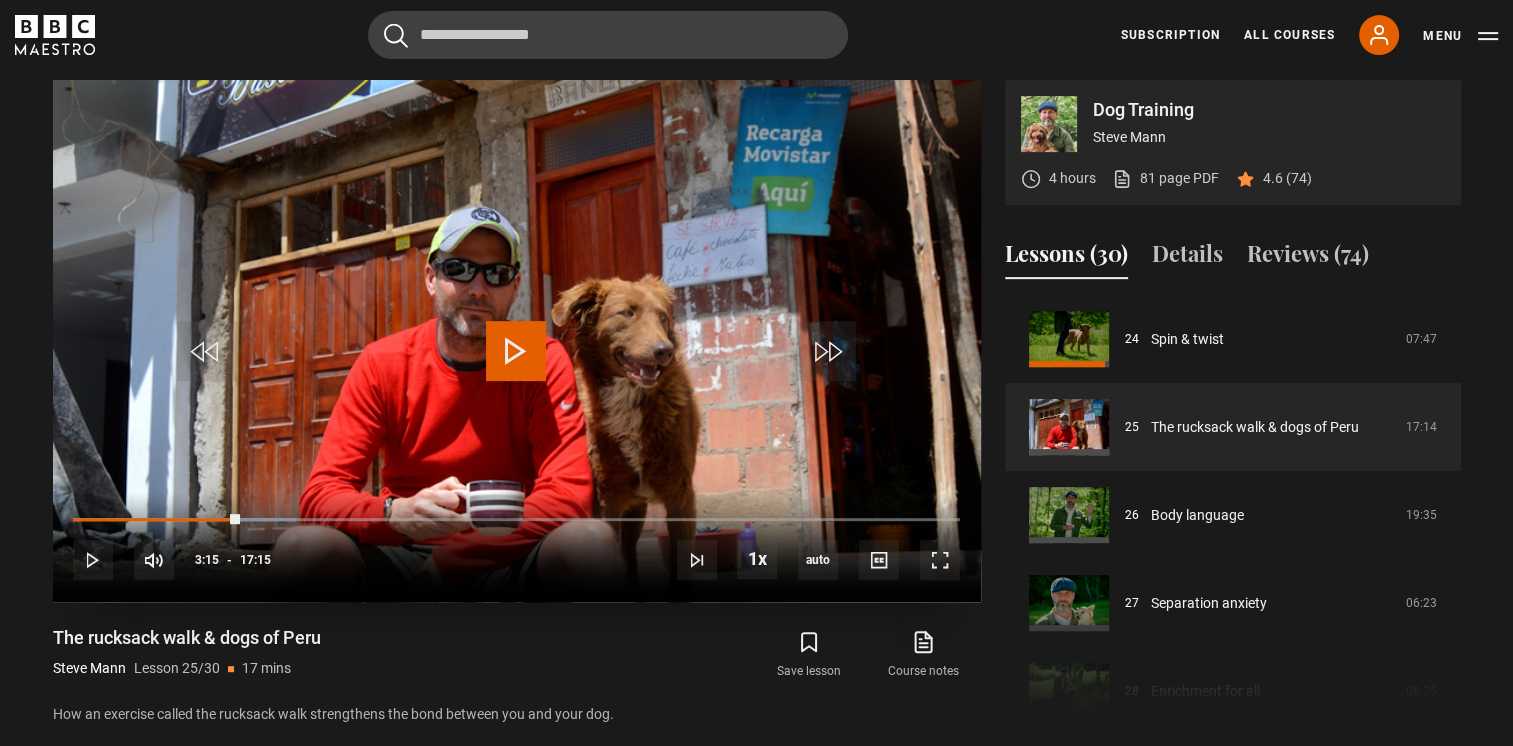 click at bounding box center (516, 351) 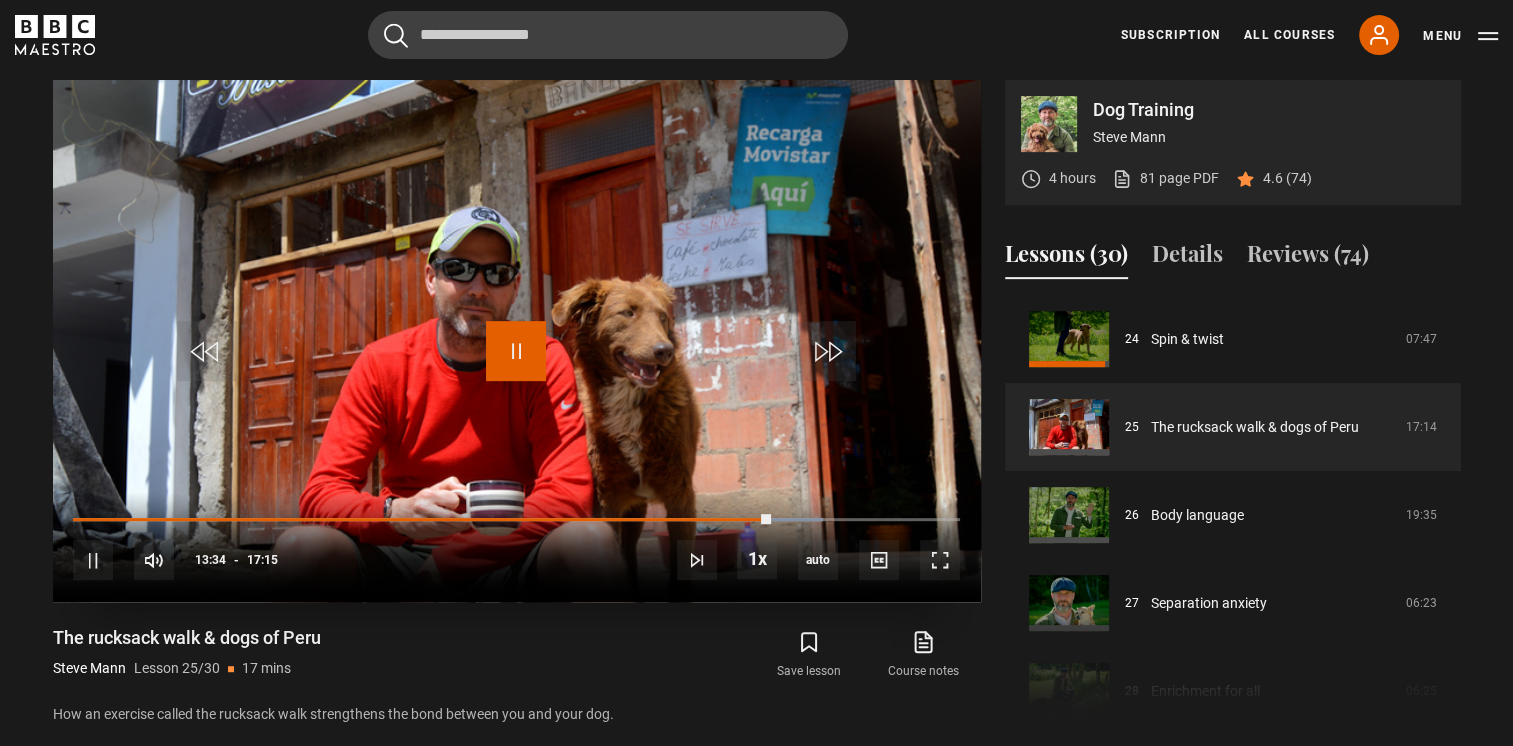 click at bounding box center [516, 351] 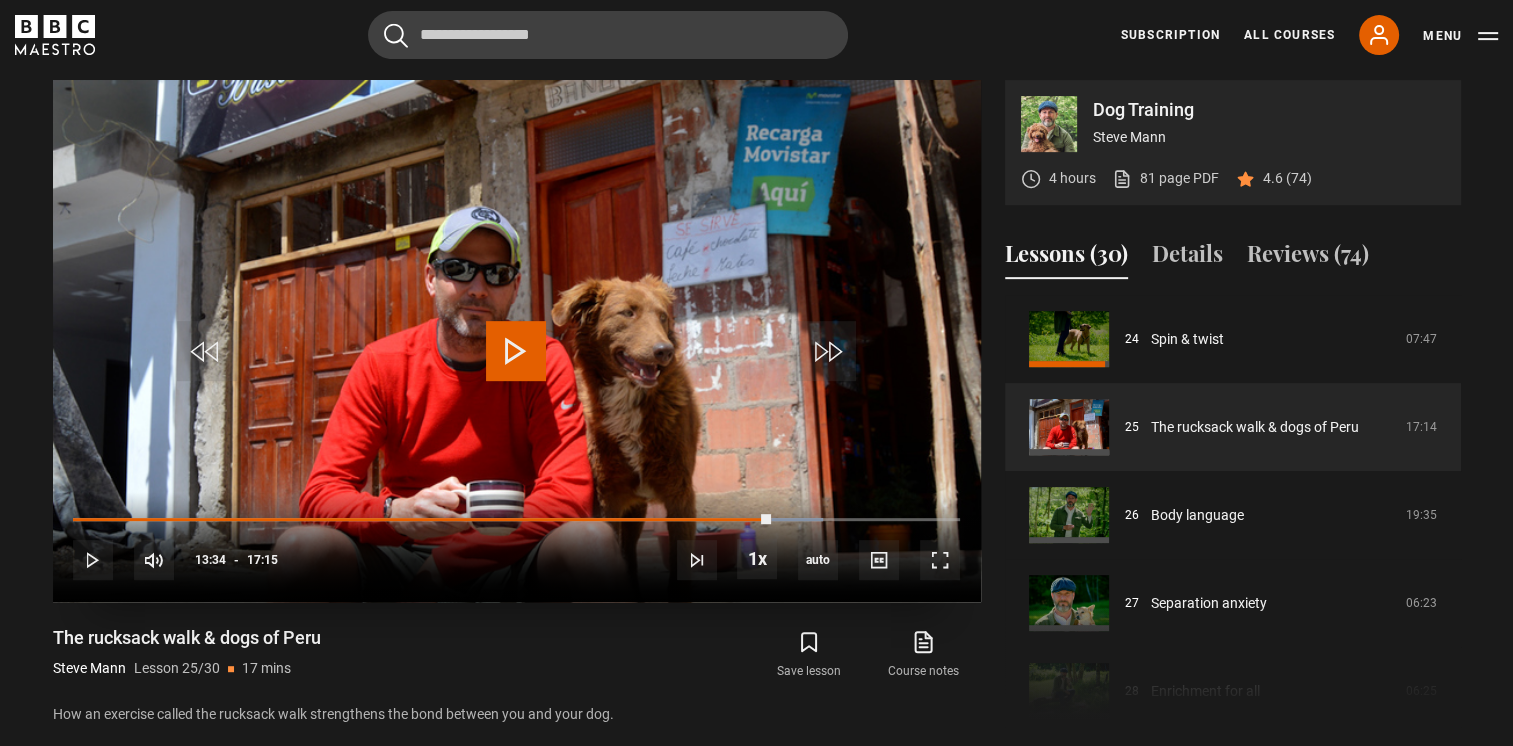 click at bounding box center (516, 351) 